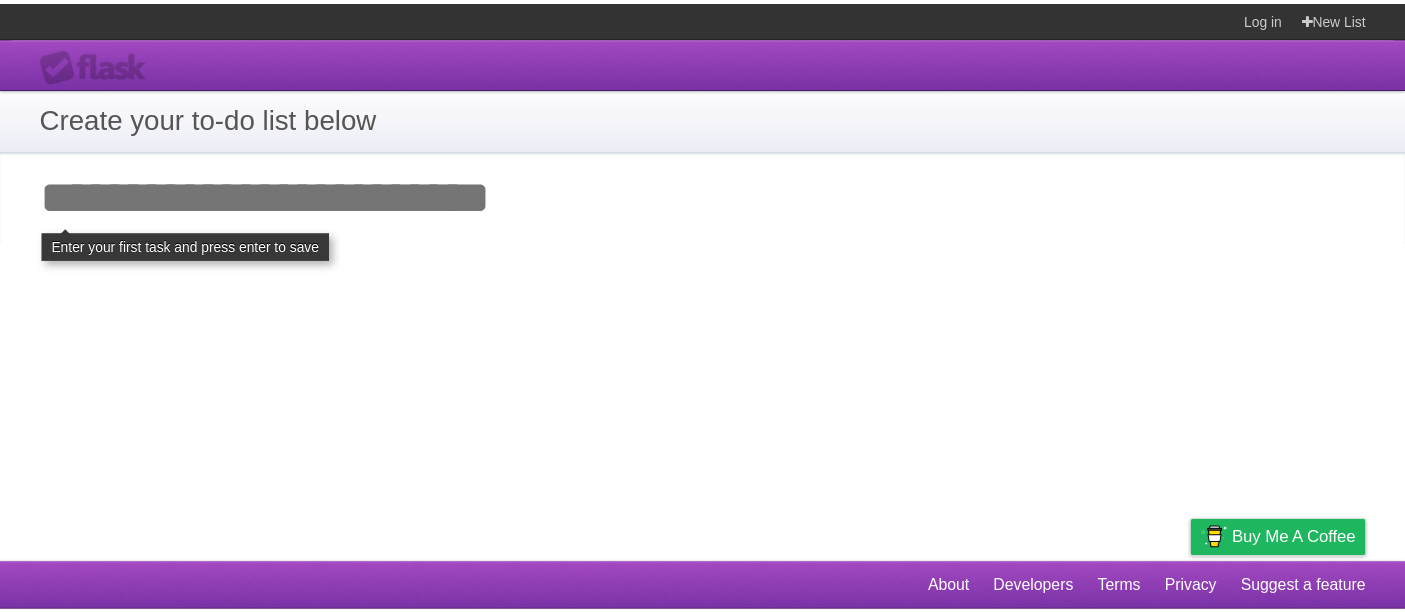 scroll, scrollTop: 0, scrollLeft: 0, axis: both 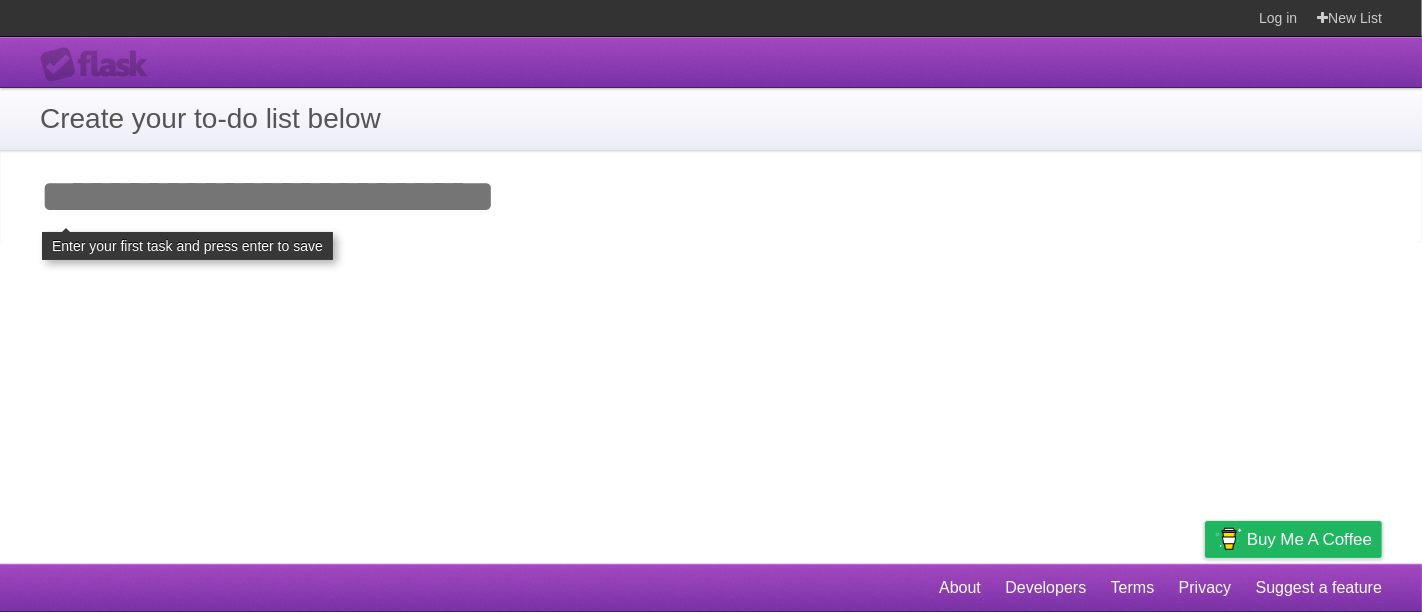 click on "Add your first task" at bounding box center (711, 197) 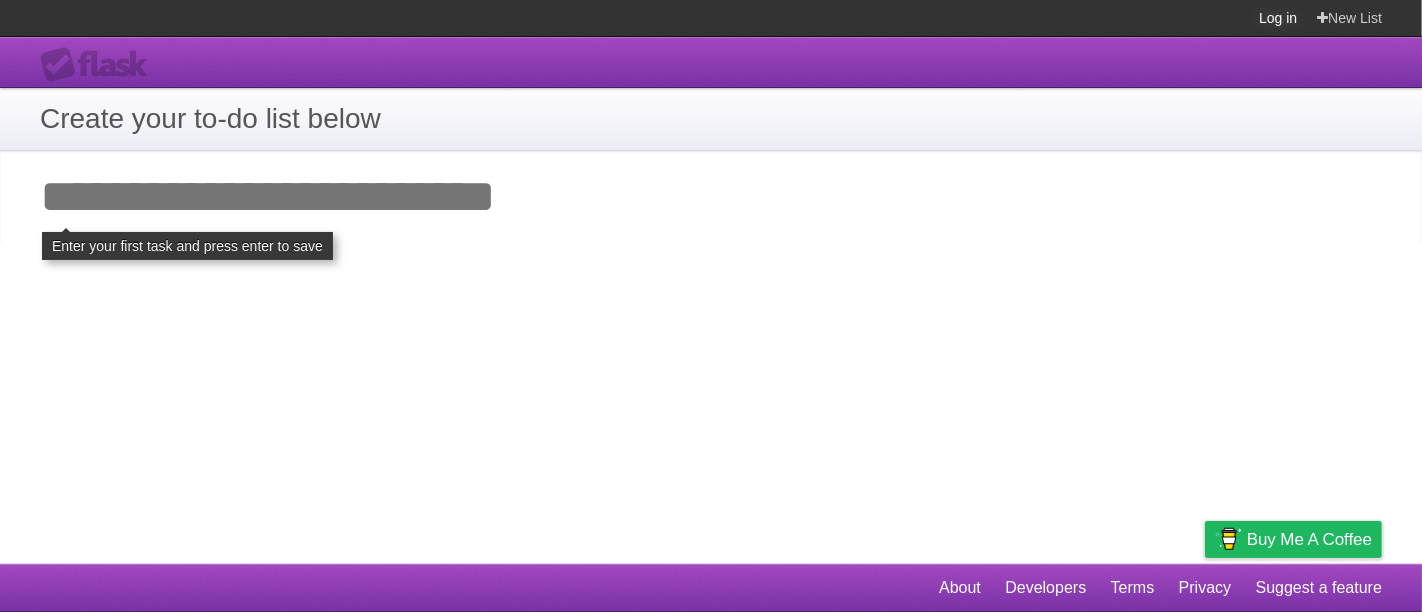 click on "Log in" at bounding box center (1278, 18) 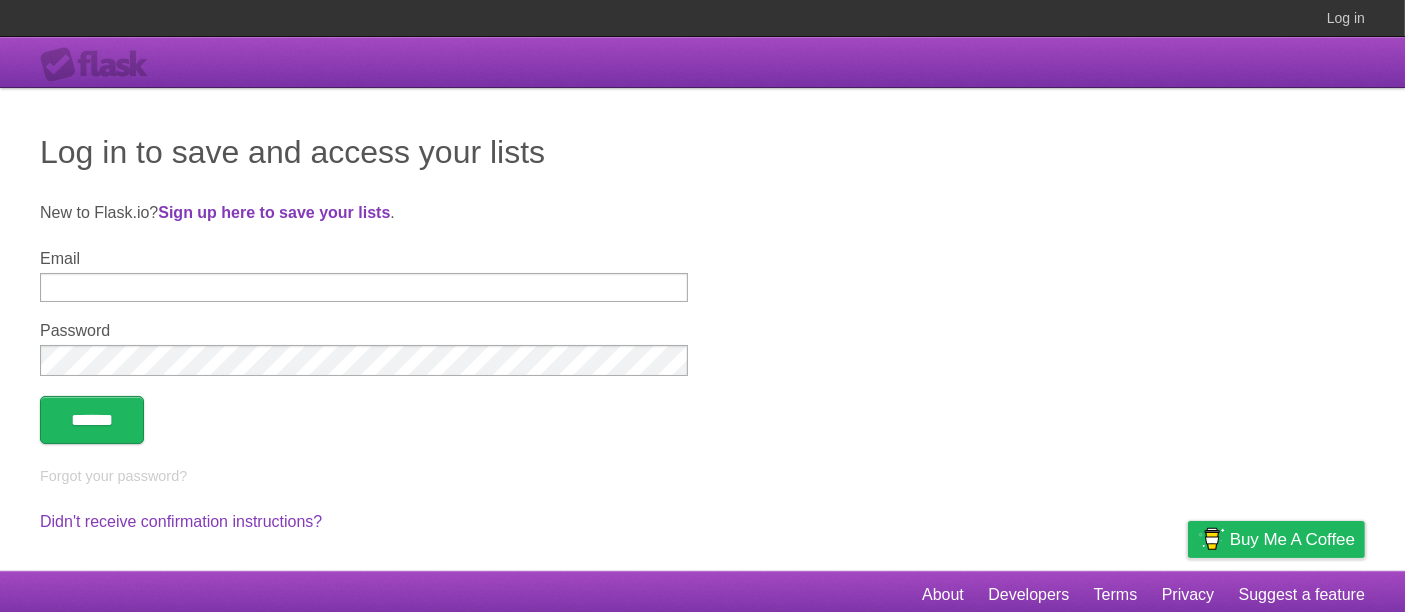 type on "**********" 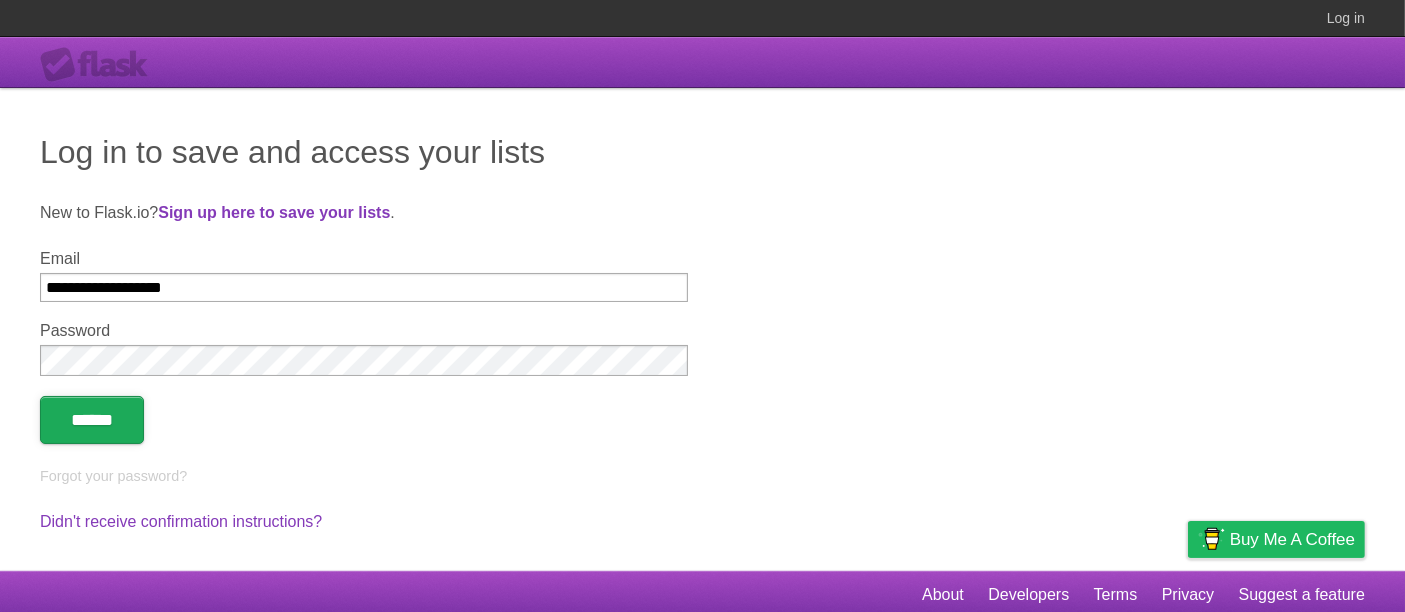 click on "******" at bounding box center [92, 420] 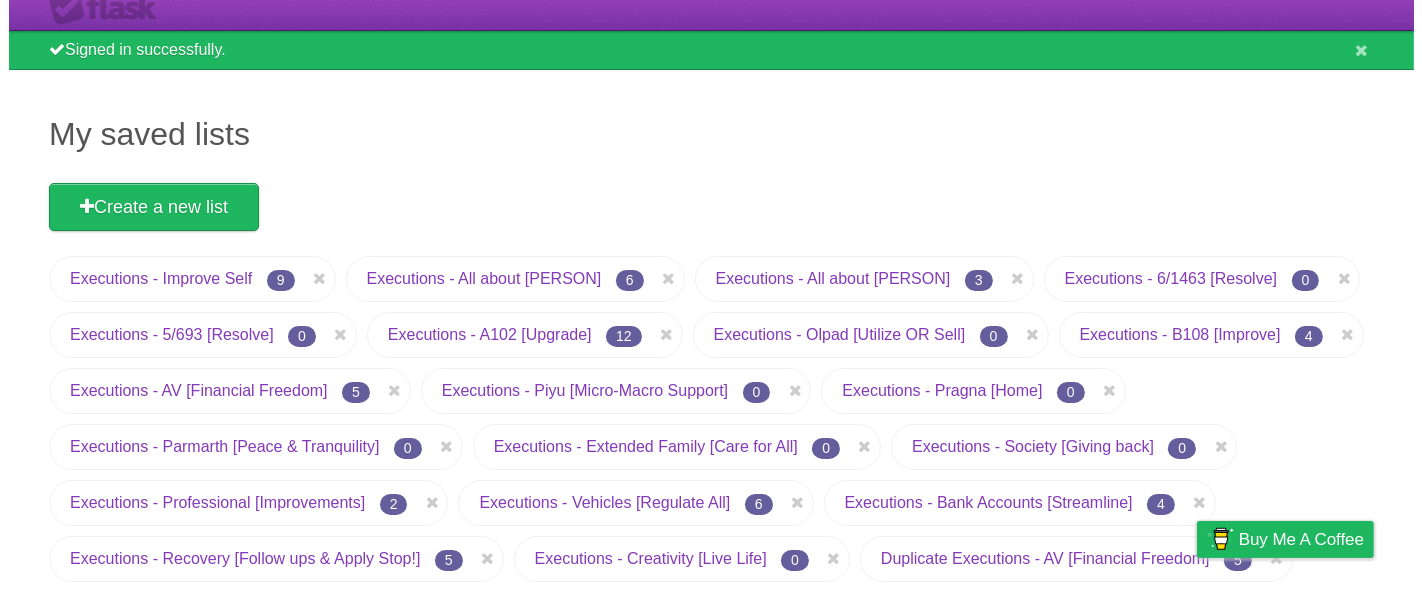 scroll, scrollTop: 0, scrollLeft: 0, axis: both 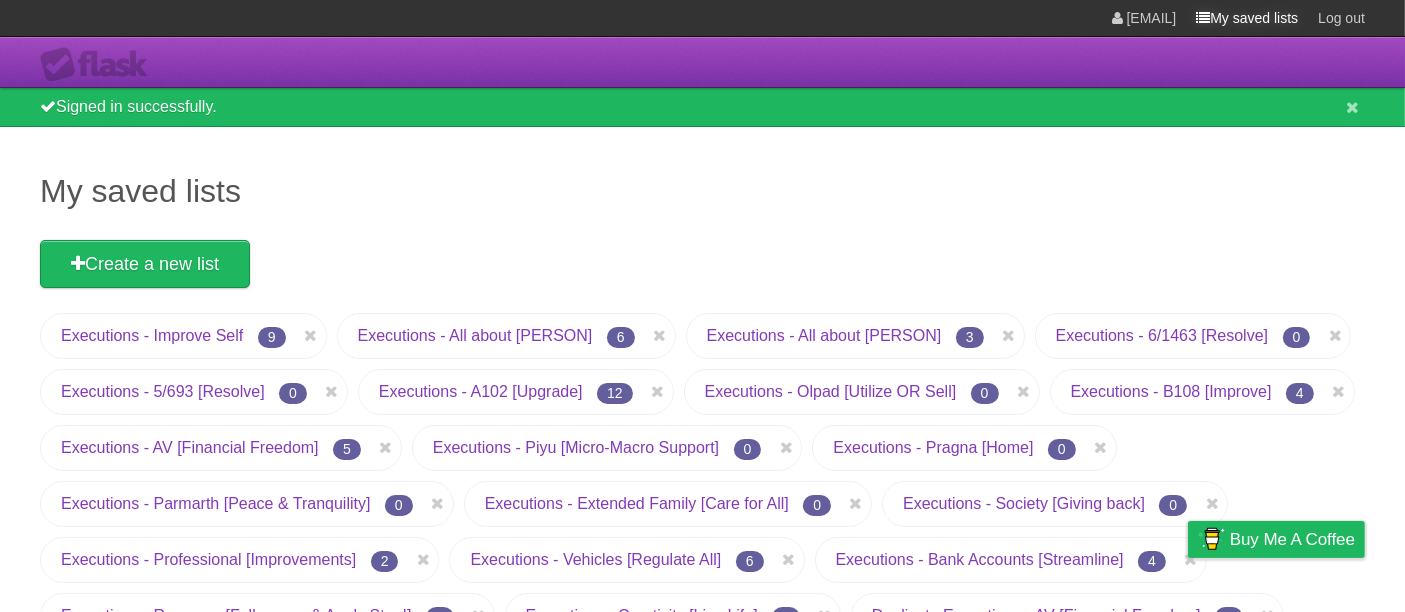 click on "My saved lists" at bounding box center [1247, 18] 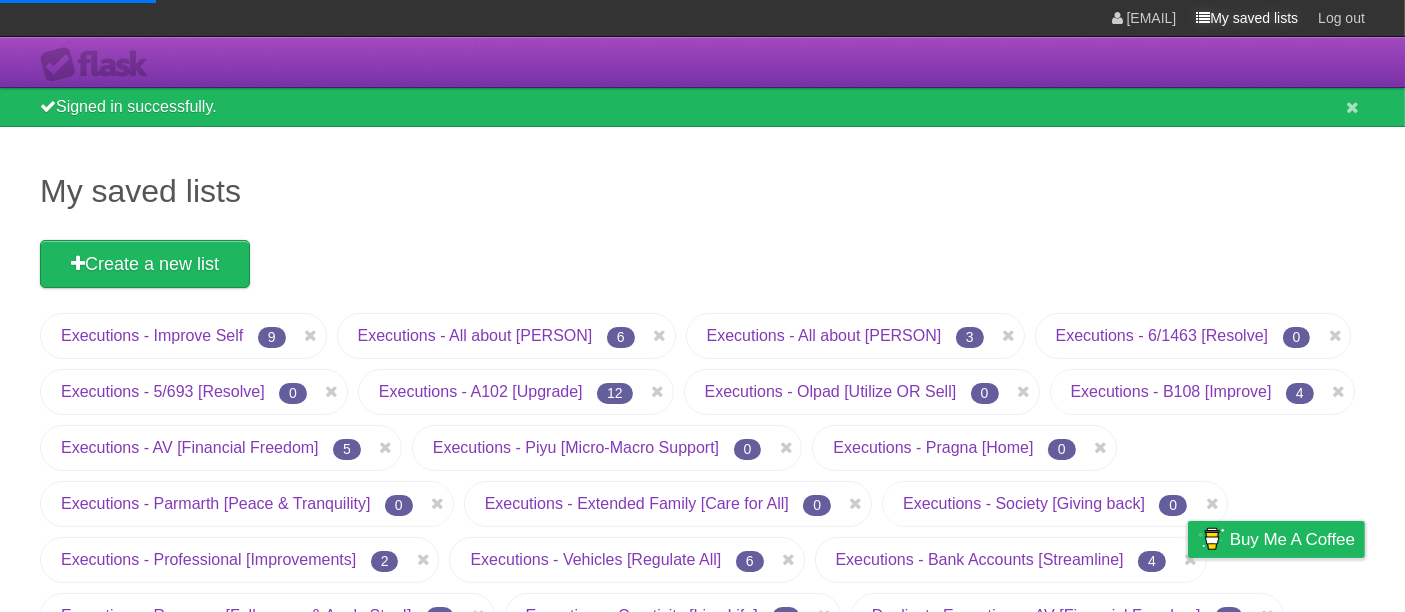 click at bounding box center [1203, 18] 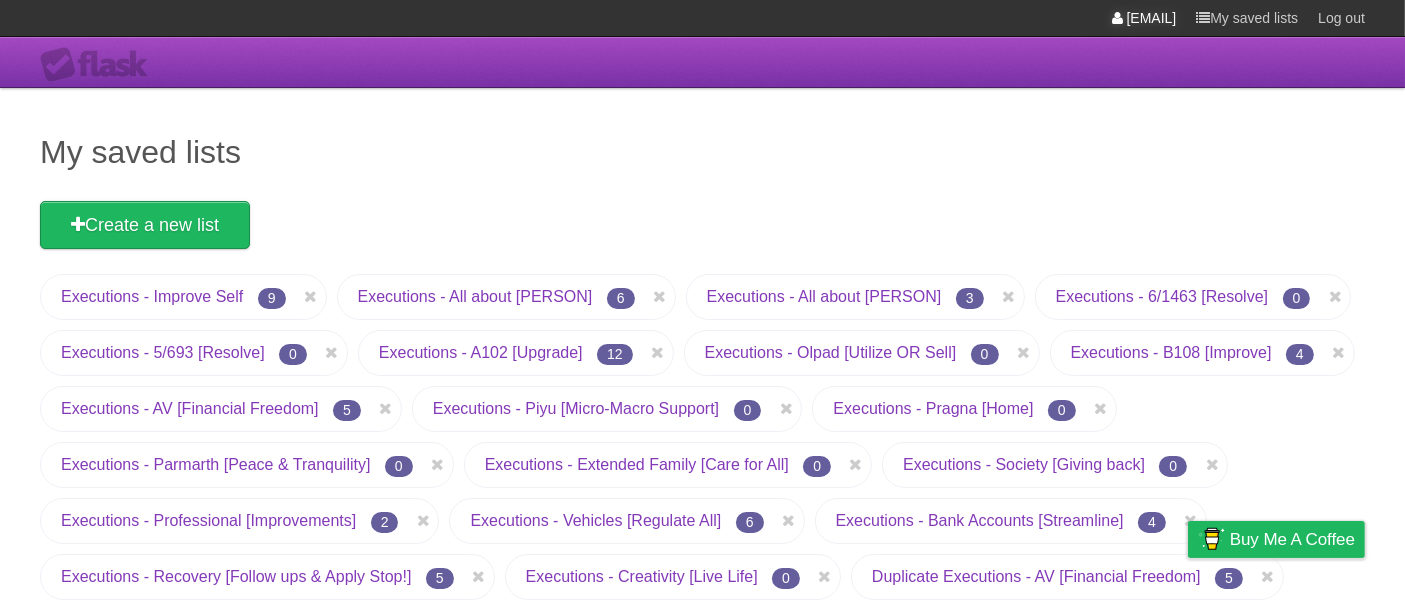 click on "[EMAIL]" at bounding box center [1144, 18] 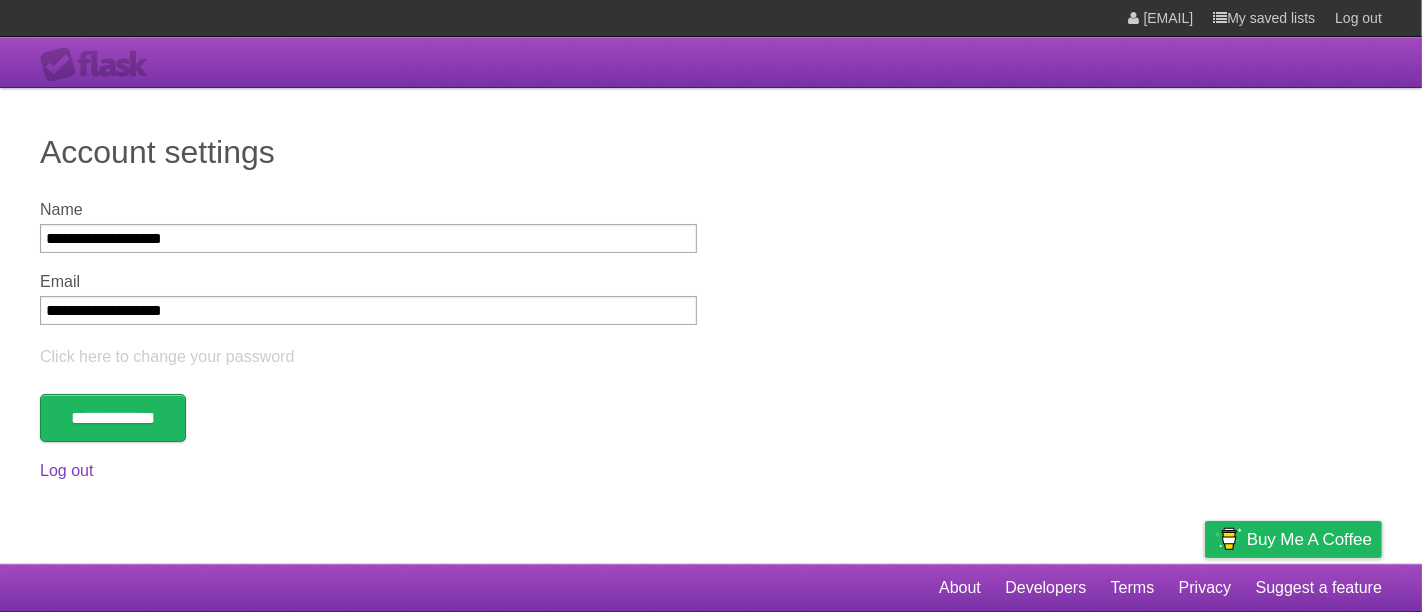 click on "**********" at bounding box center (711, 321) 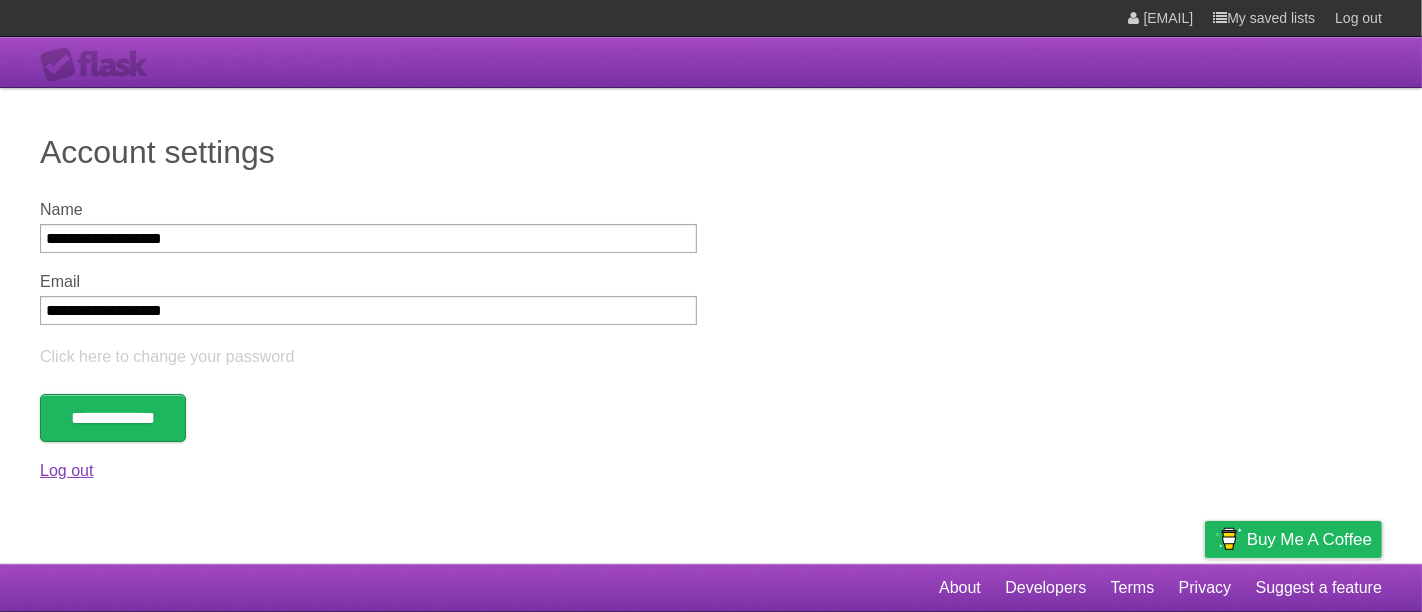click on "Log out" at bounding box center (66, 470) 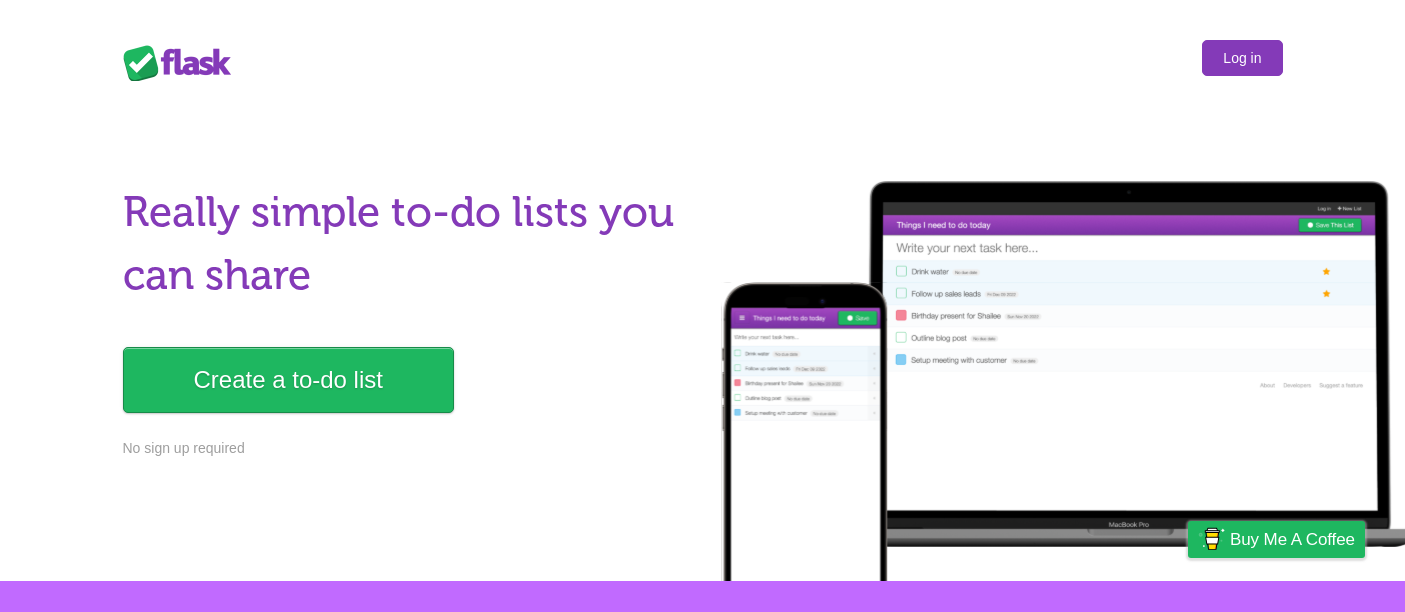 scroll, scrollTop: 0, scrollLeft: 0, axis: both 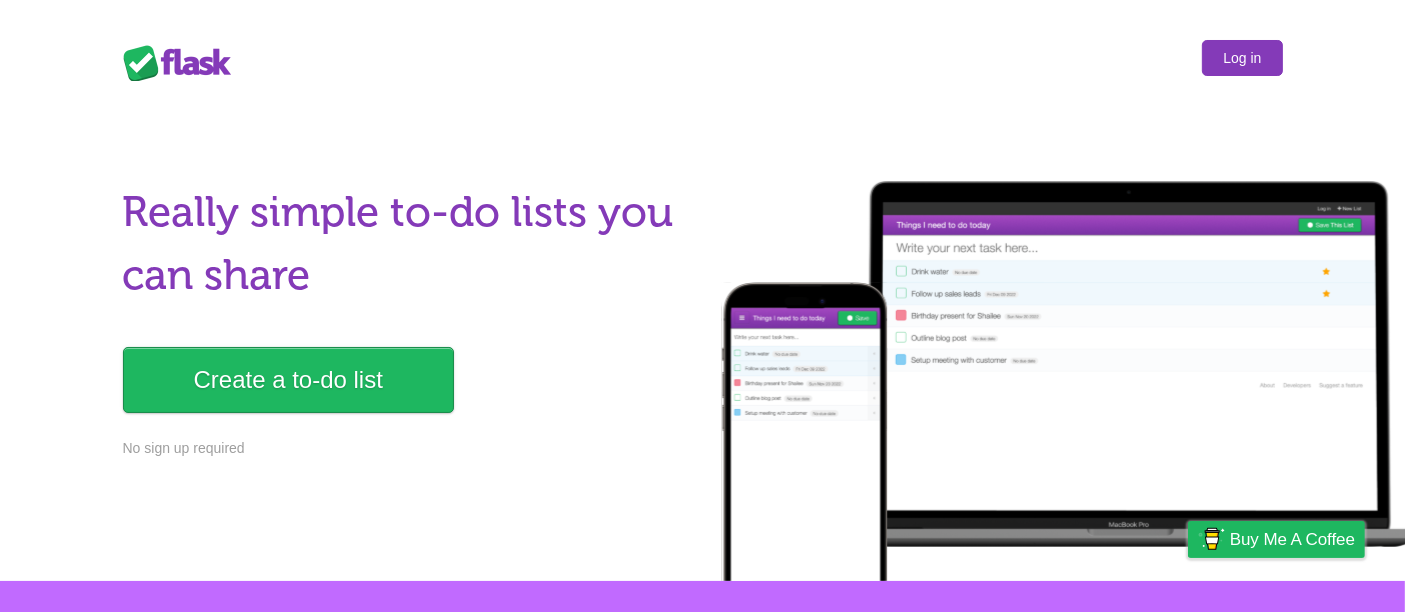 click on "Log in" at bounding box center (1242, 58) 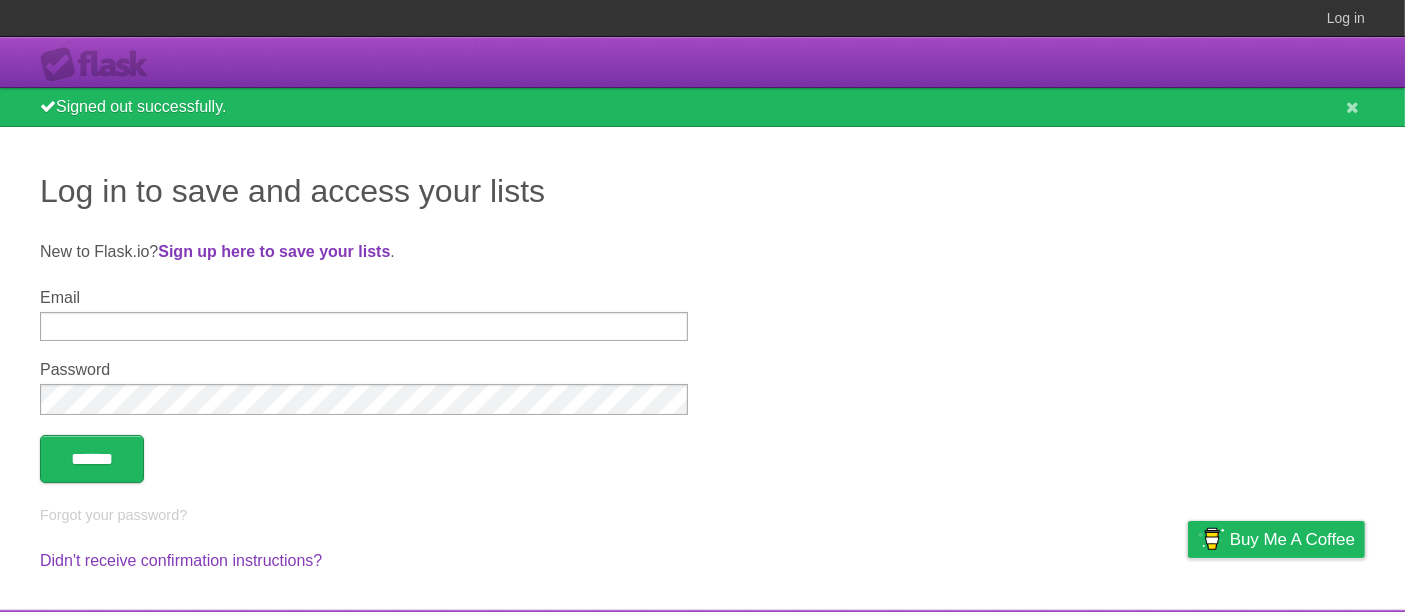 type on "**********" 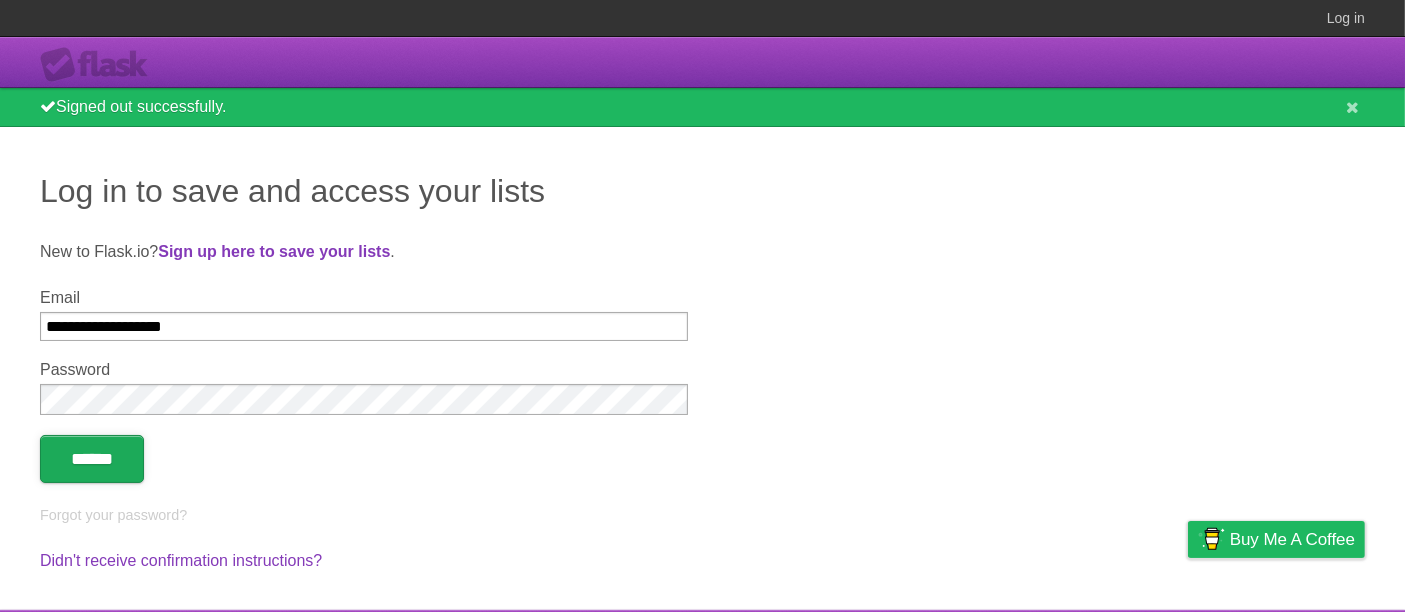 click on "******" at bounding box center (92, 459) 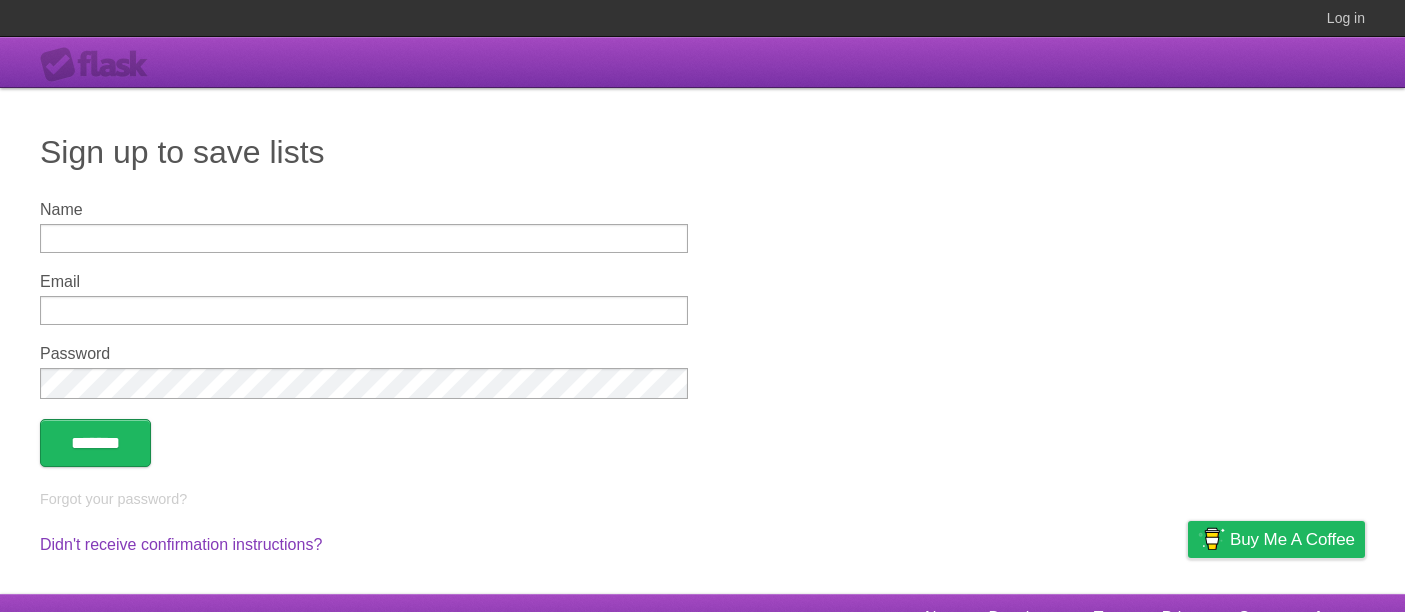 scroll, scrollTop: 0, scrollLeft: 0, axis: both 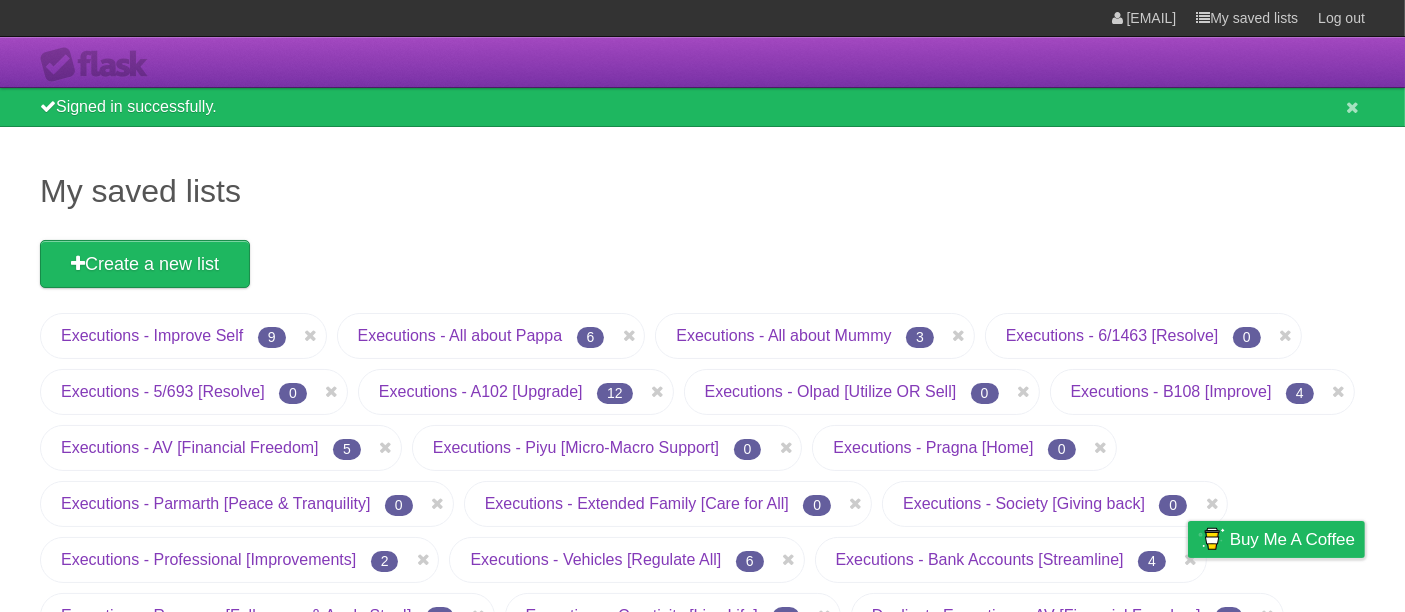 click on "Executions - A102 [Upgrade]" at bounding box center [481, 391] 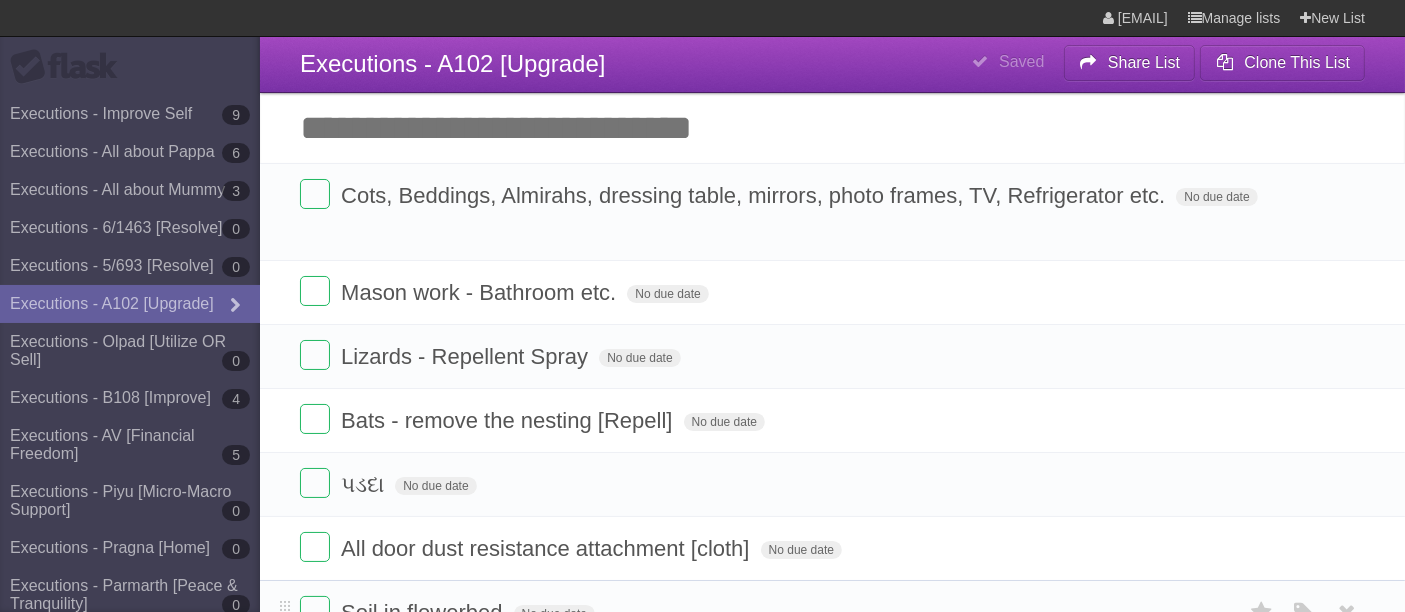 scroll, scrollTop: 0, scrollLeft: 0, axis: both 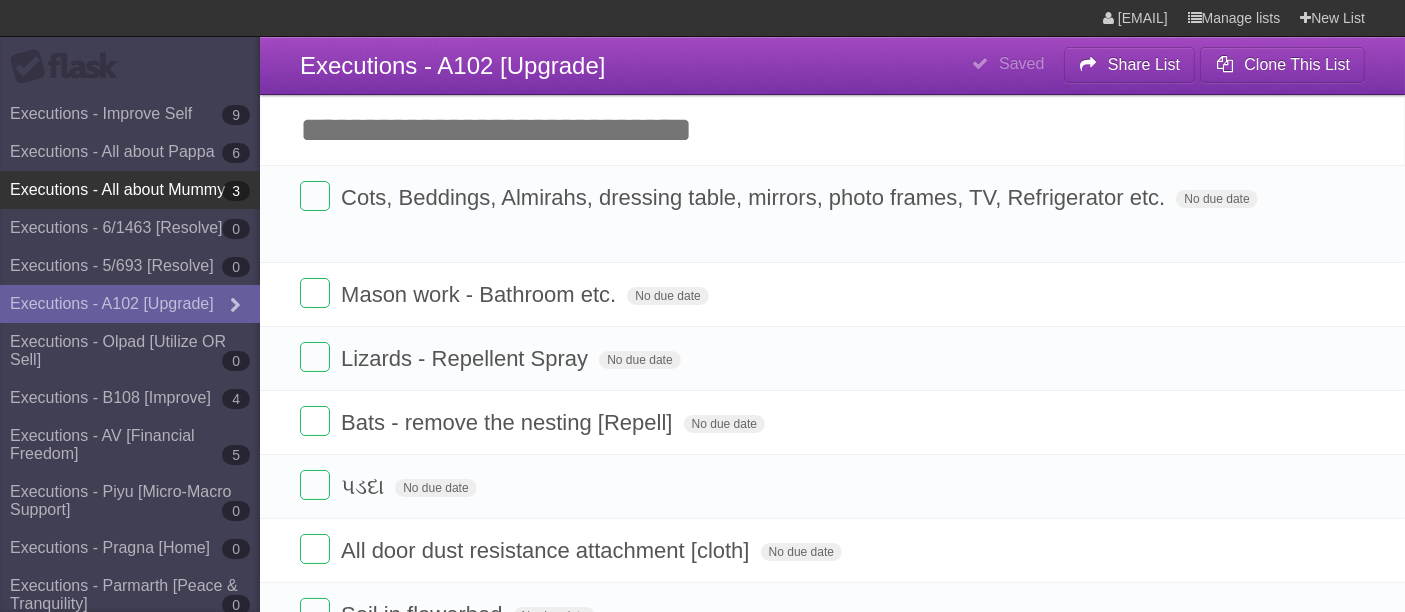 click on "Executions - All about Mummy 3" at bounding box center (130, 190) 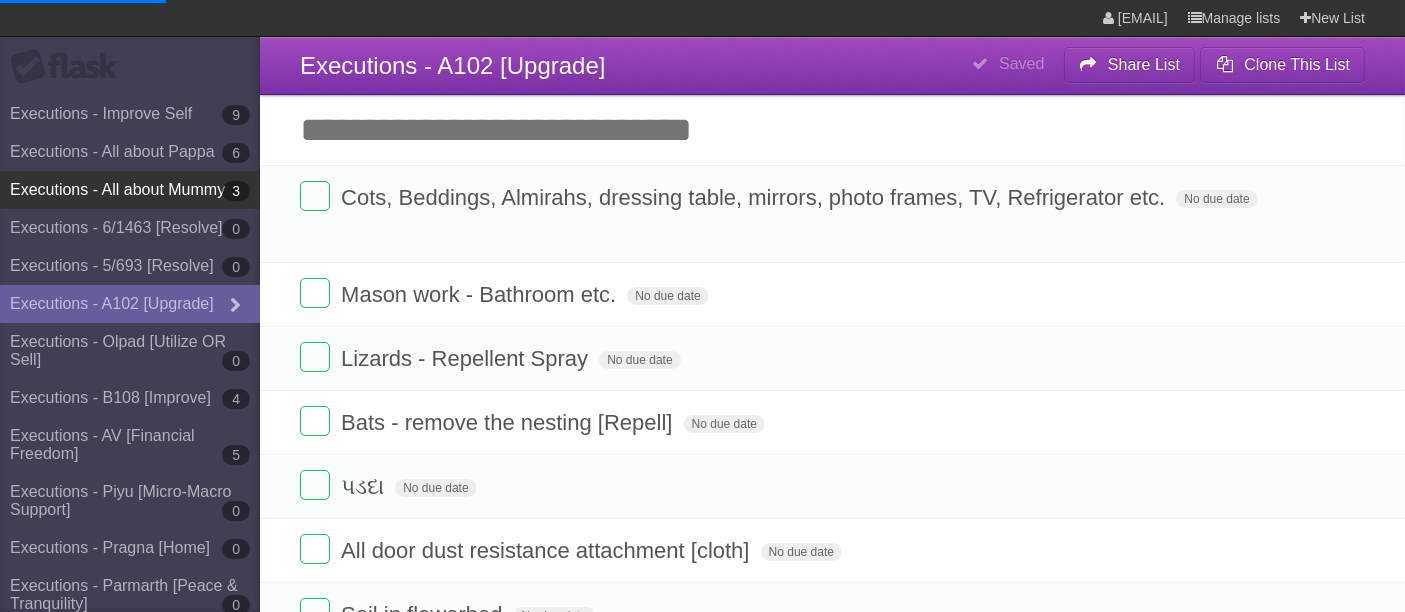 click on "Executions - All about Mummy 3" at bounding box center (130, 190) 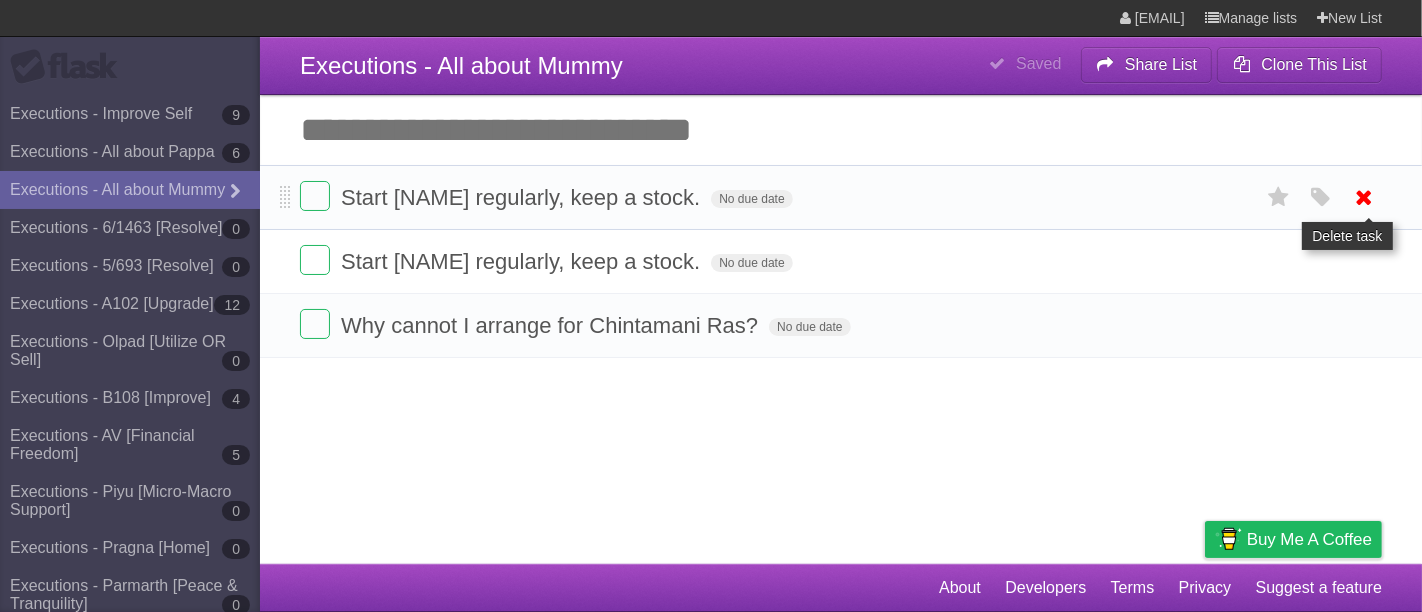 click at bounding box center (1364, 197) 